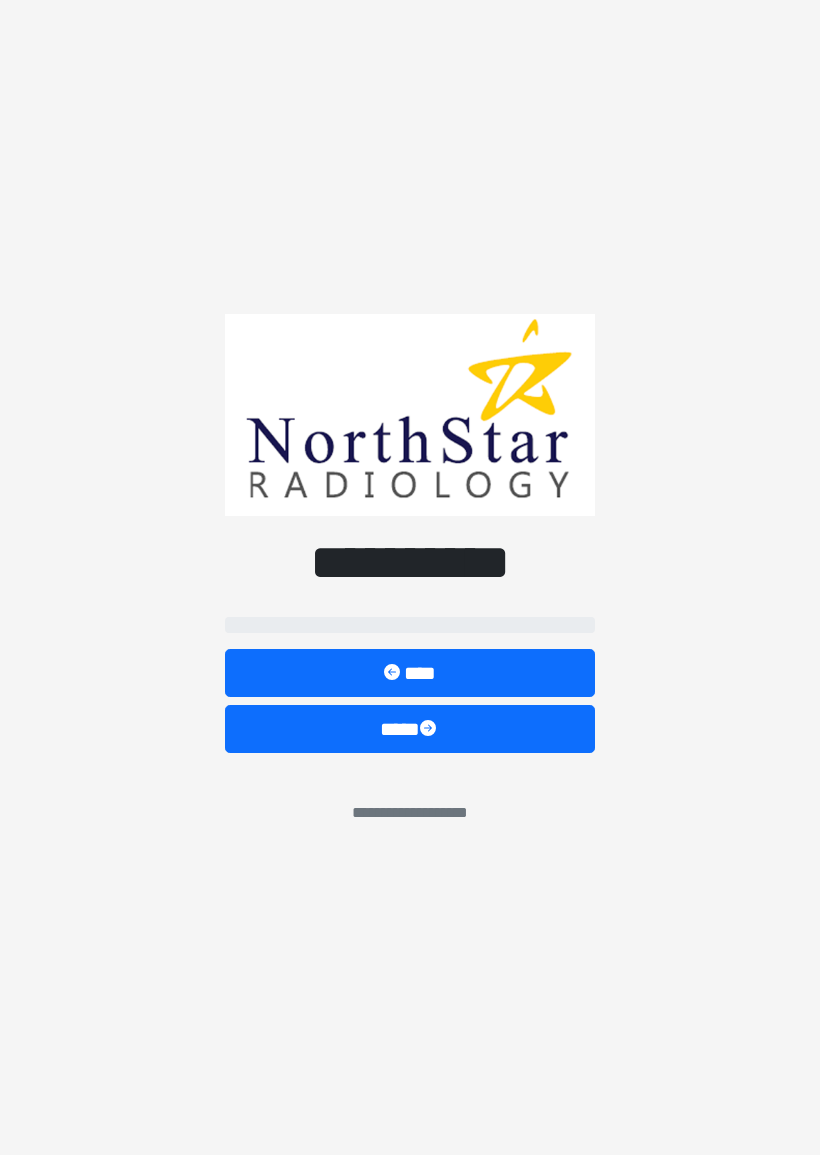 scroll, scrollTop: 0, scrollLeft: 0, axis: both 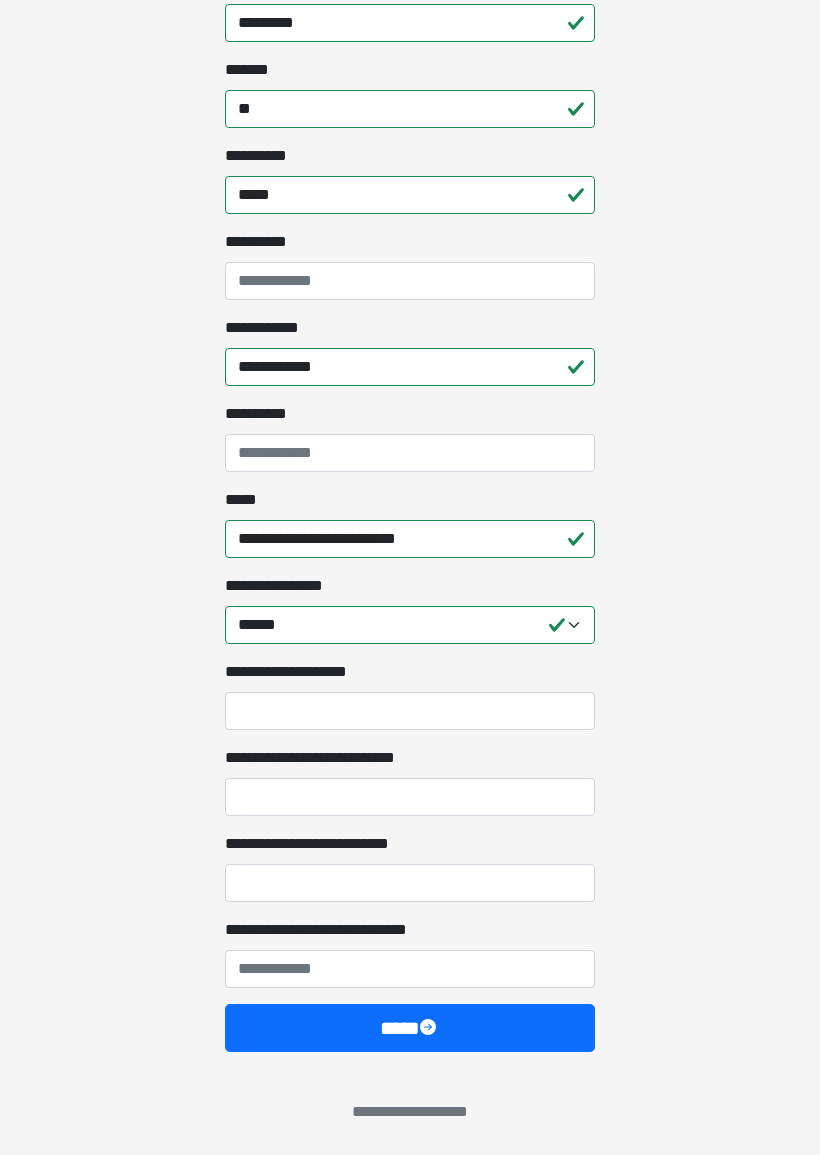 click on "**********" at bounding box center (410, 797) 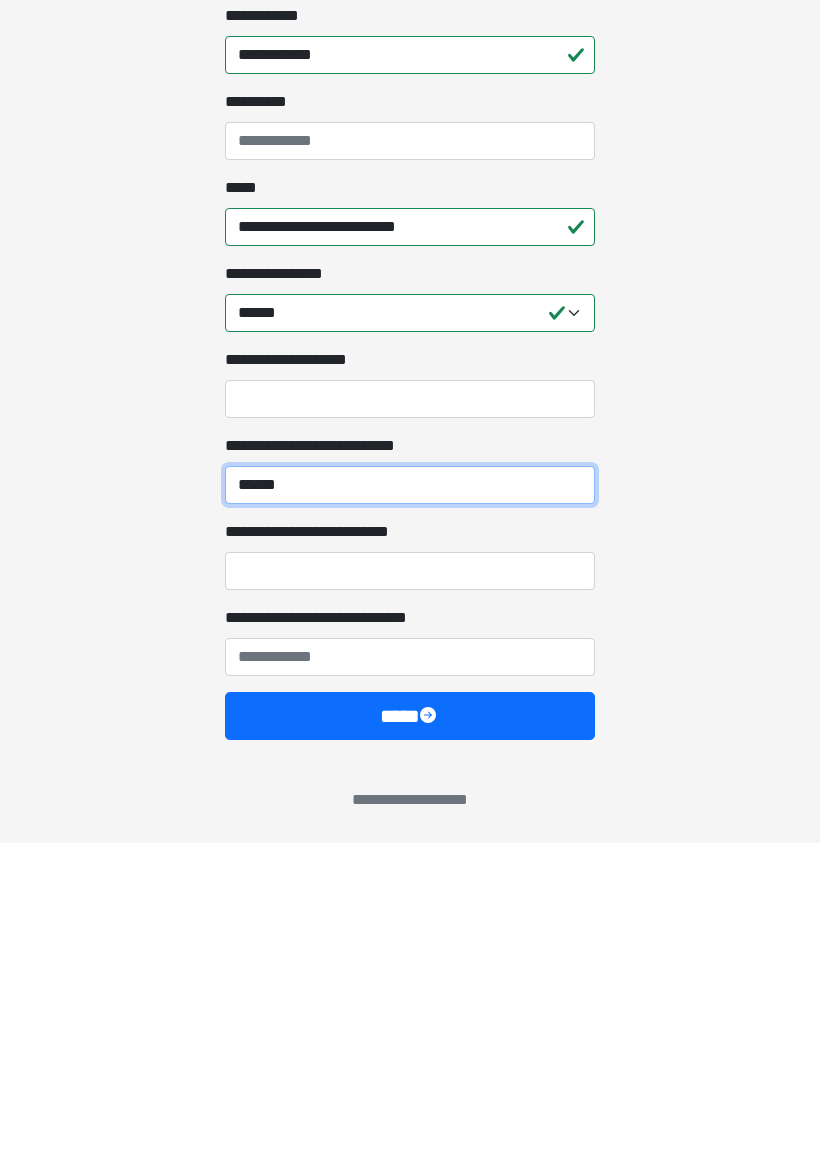 type on "******" 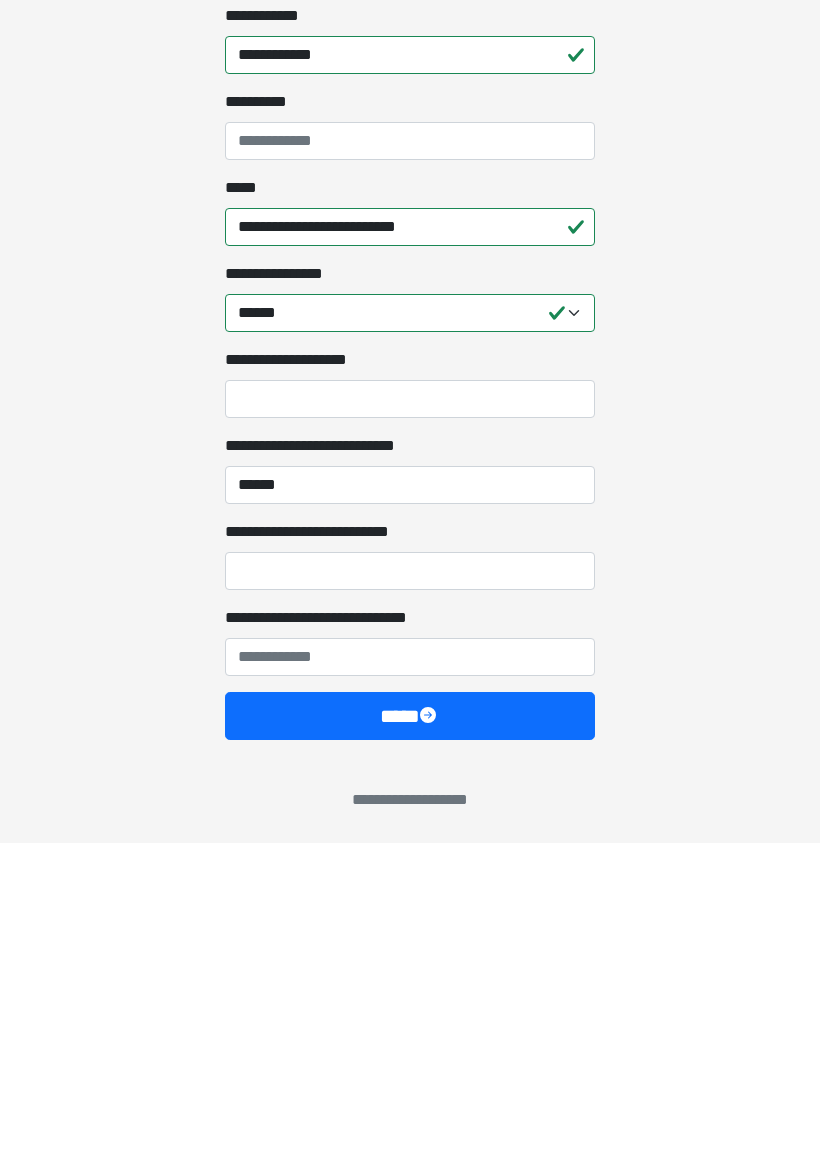 click on "**********" at bounding box center (410, 883) 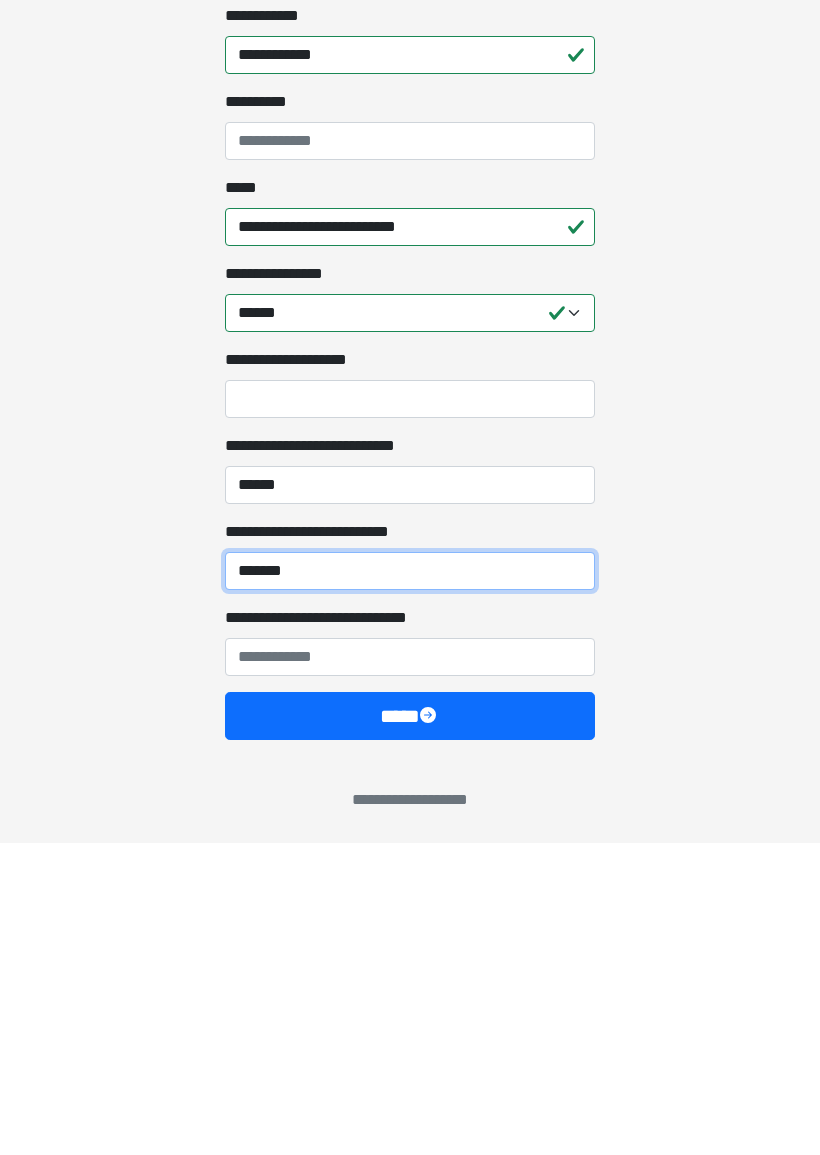 type on "*******" 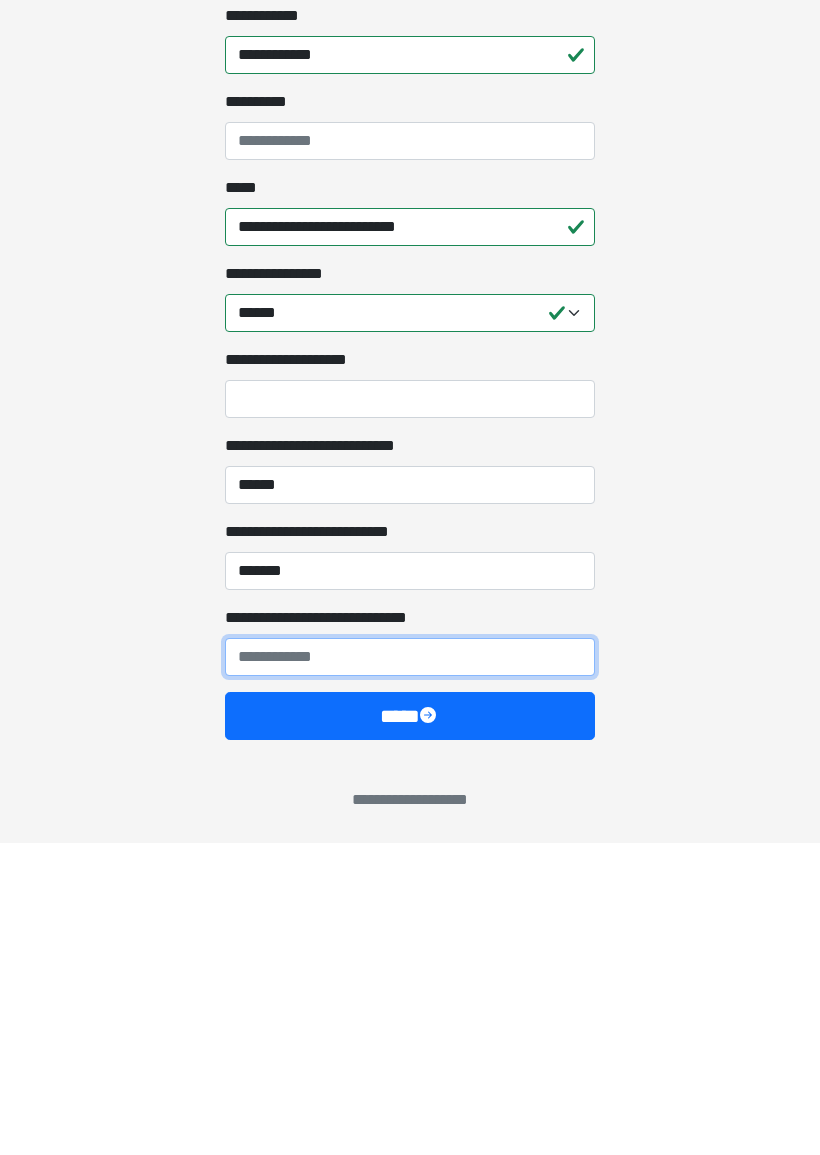 click on "**********" at bounding box center (410, 969) 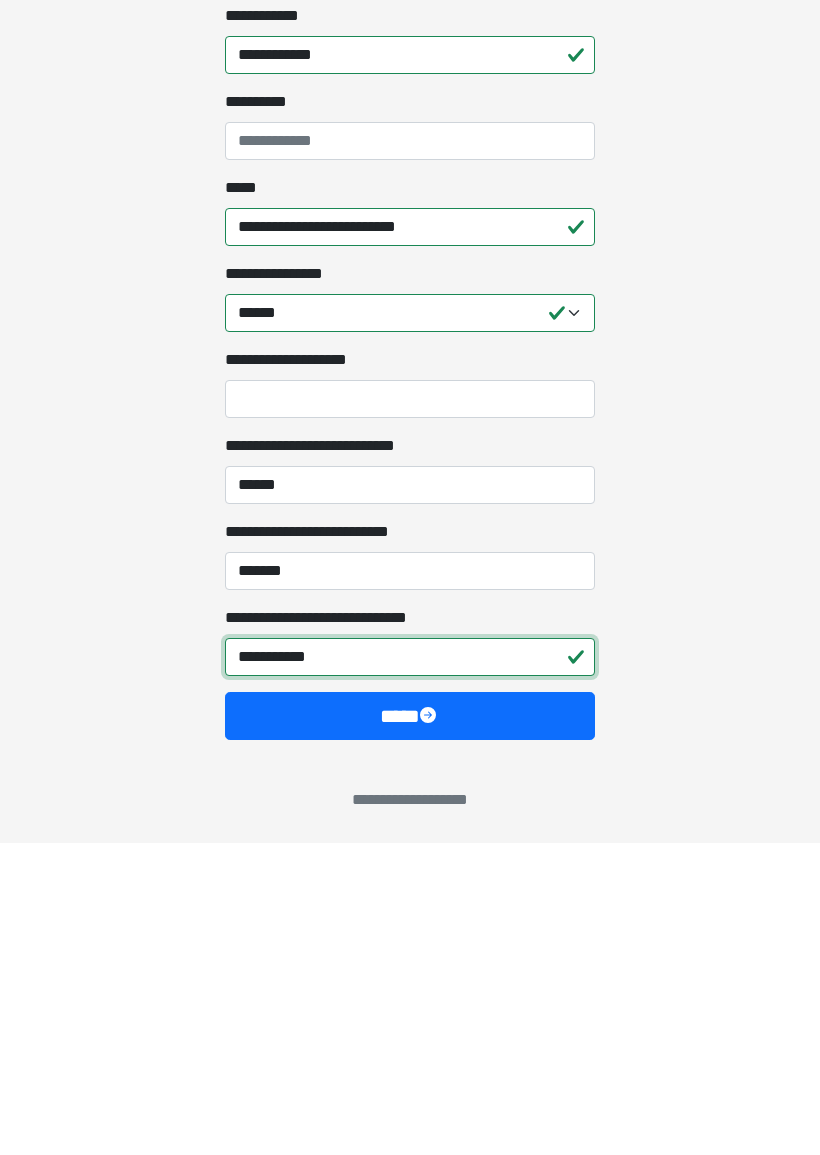 type on "**********" 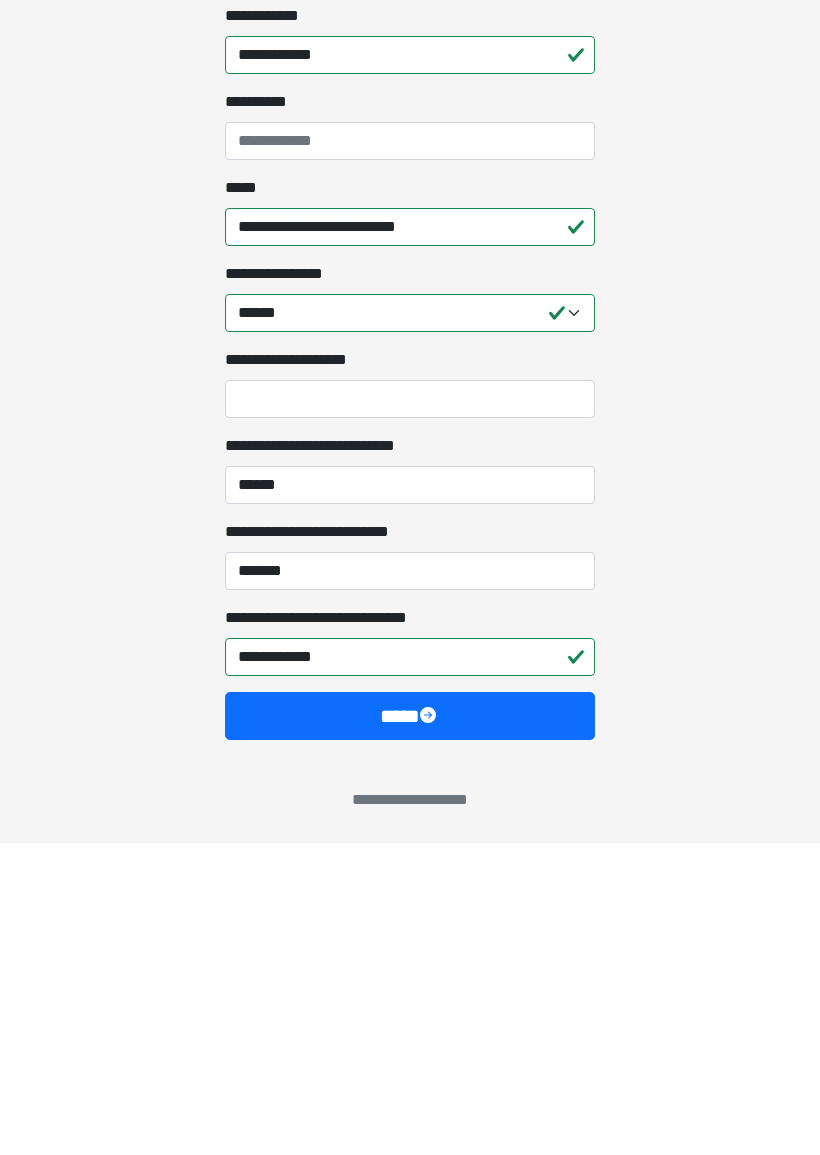click on "****" at bounding box center (410, 1028) 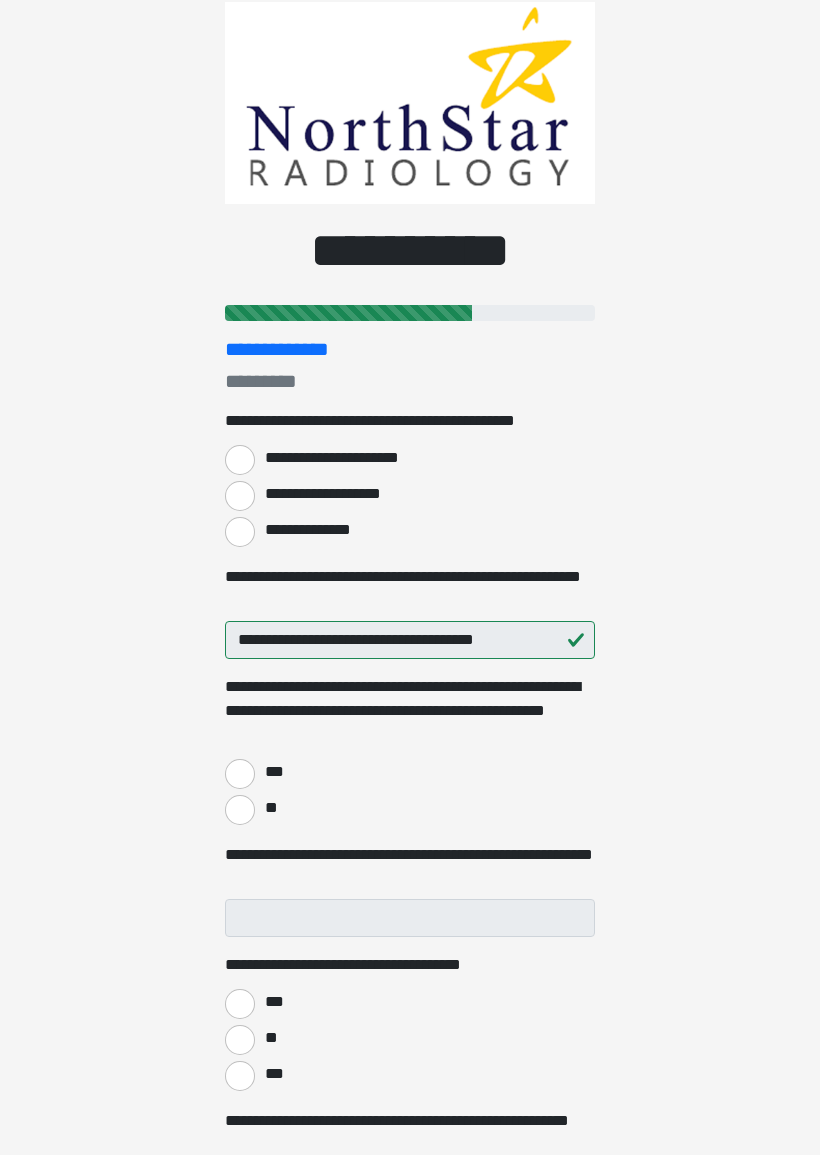 scroll, scrollTop: 0, scrollLeft: 0, axis: both 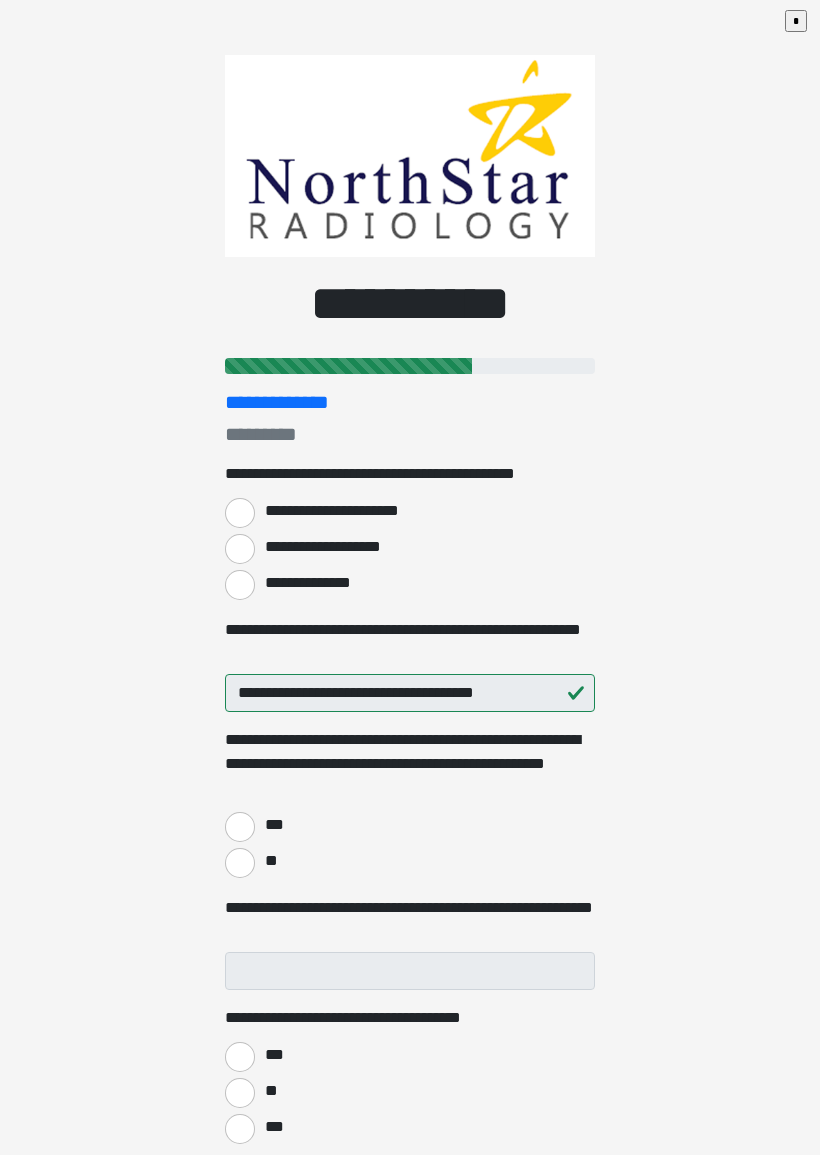 click on "**********" at bounding box center (240, 585) 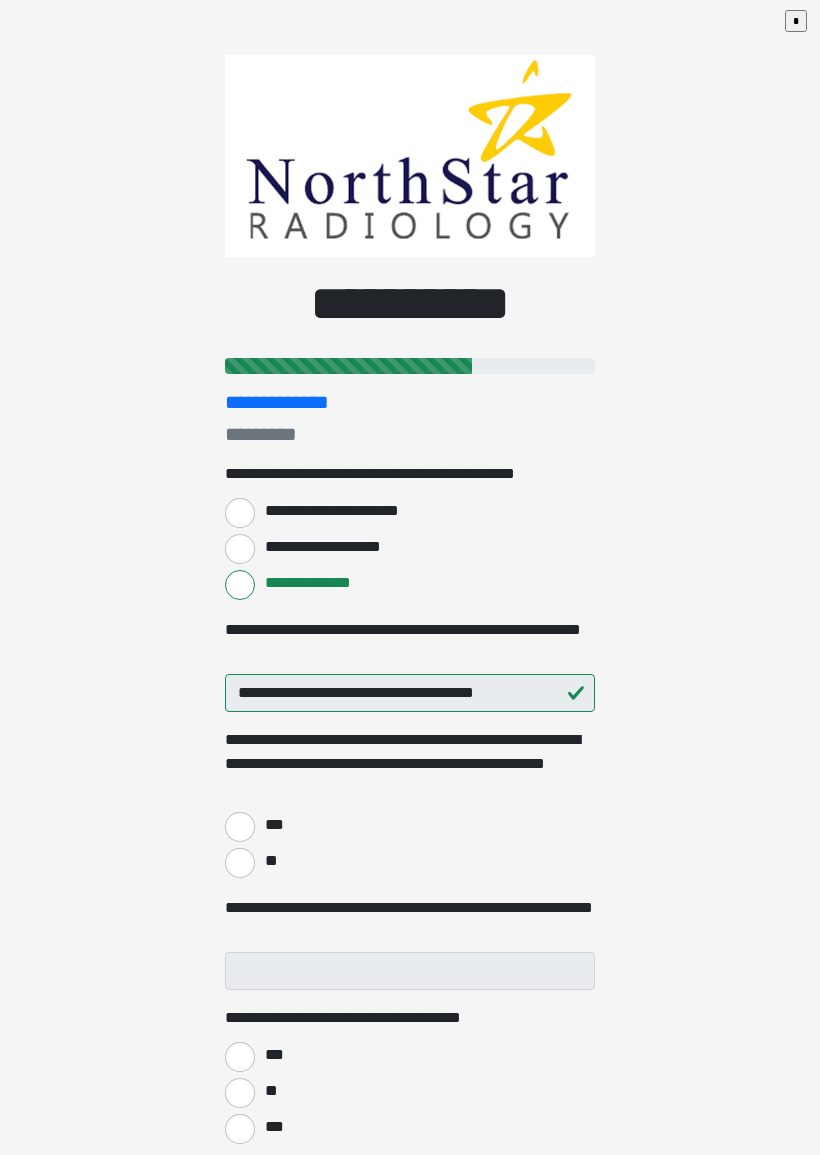 click on "***" at bounding box center [240, 827] 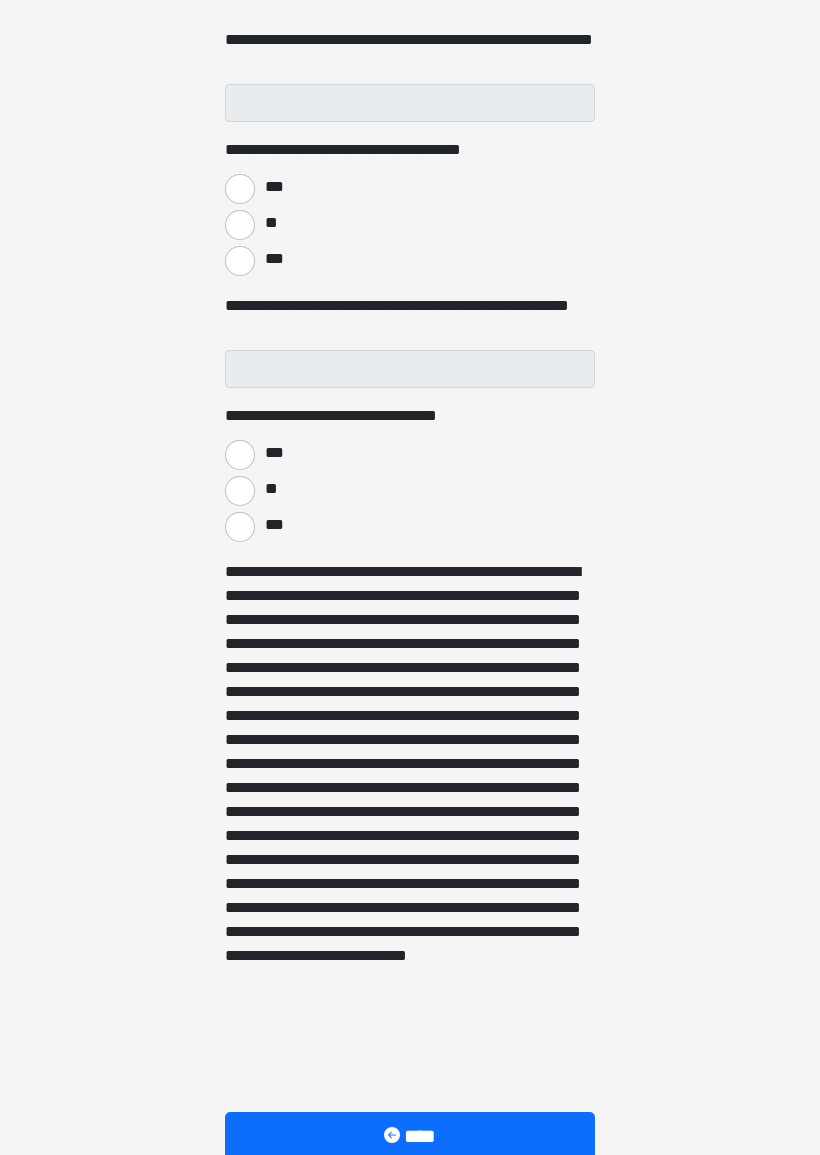 scroll, scrollTop: 1043, scrollLeft: 0, axis: vertical 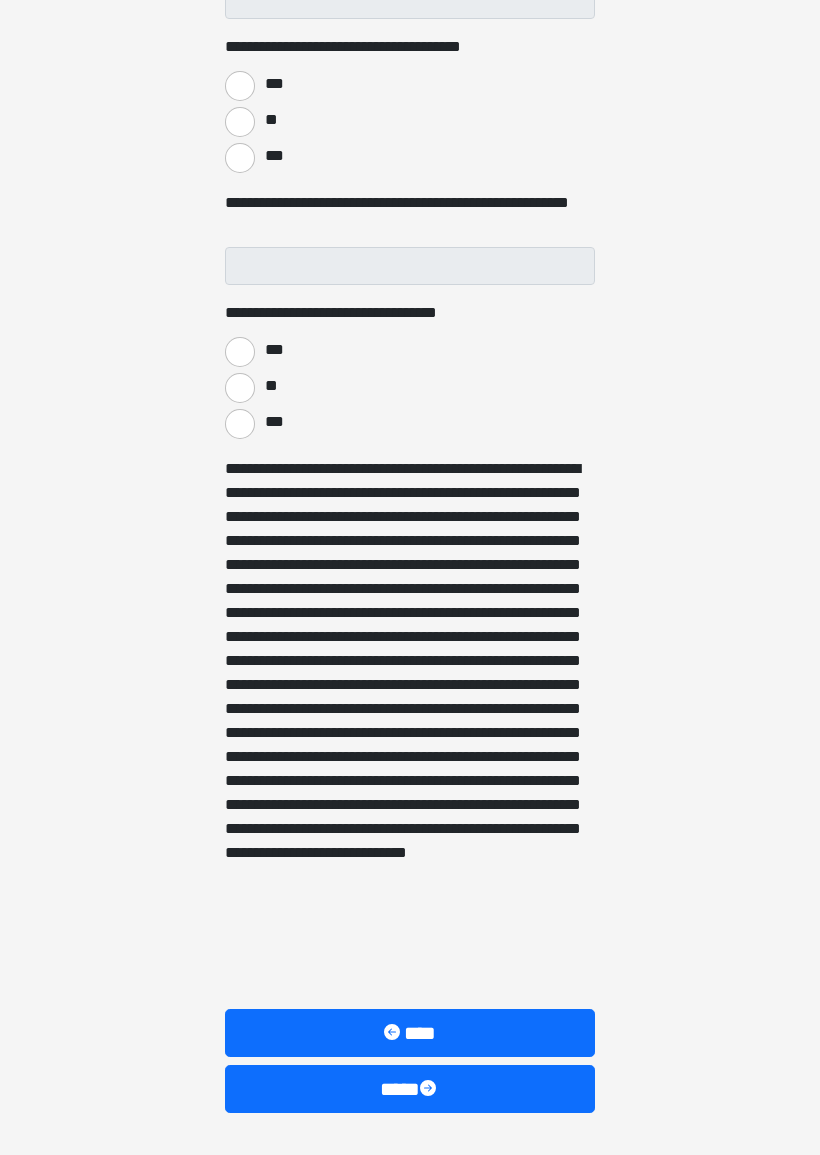 click on "****" at bounding box center (410, 1089) 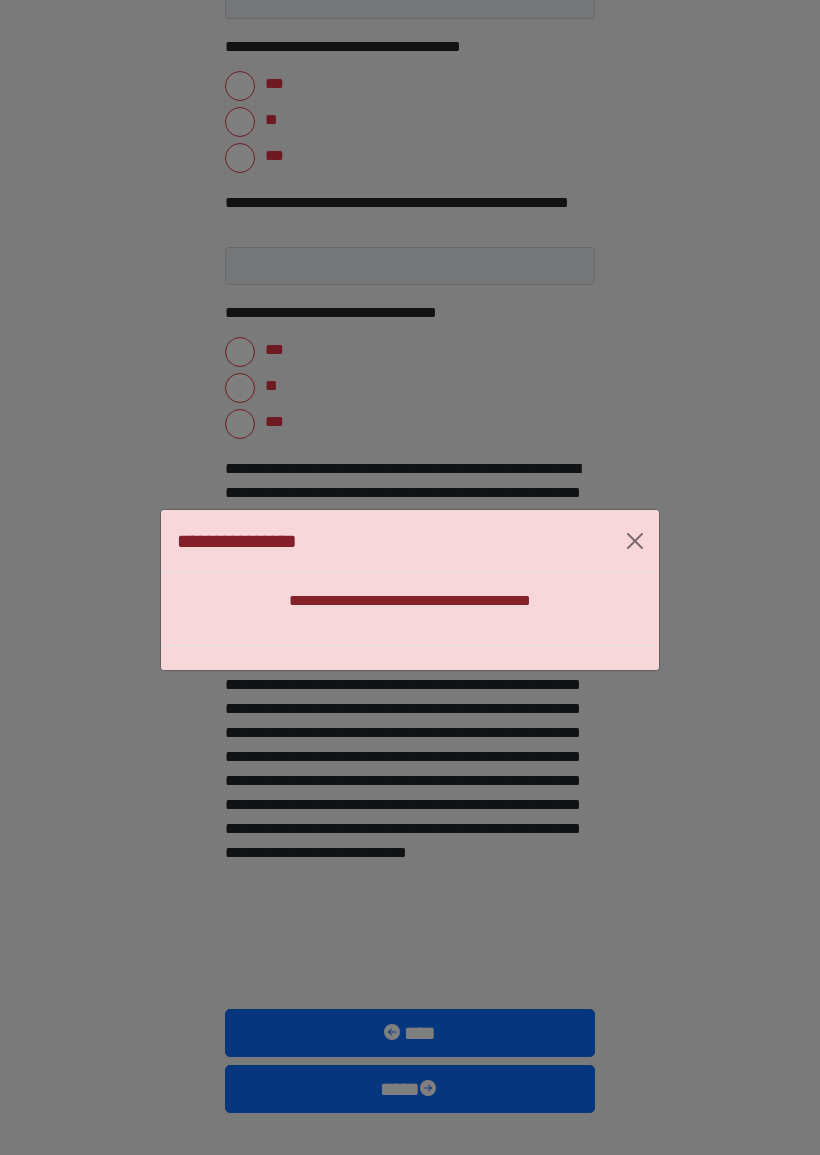 click on "**********" at bounding box center (410, 590) 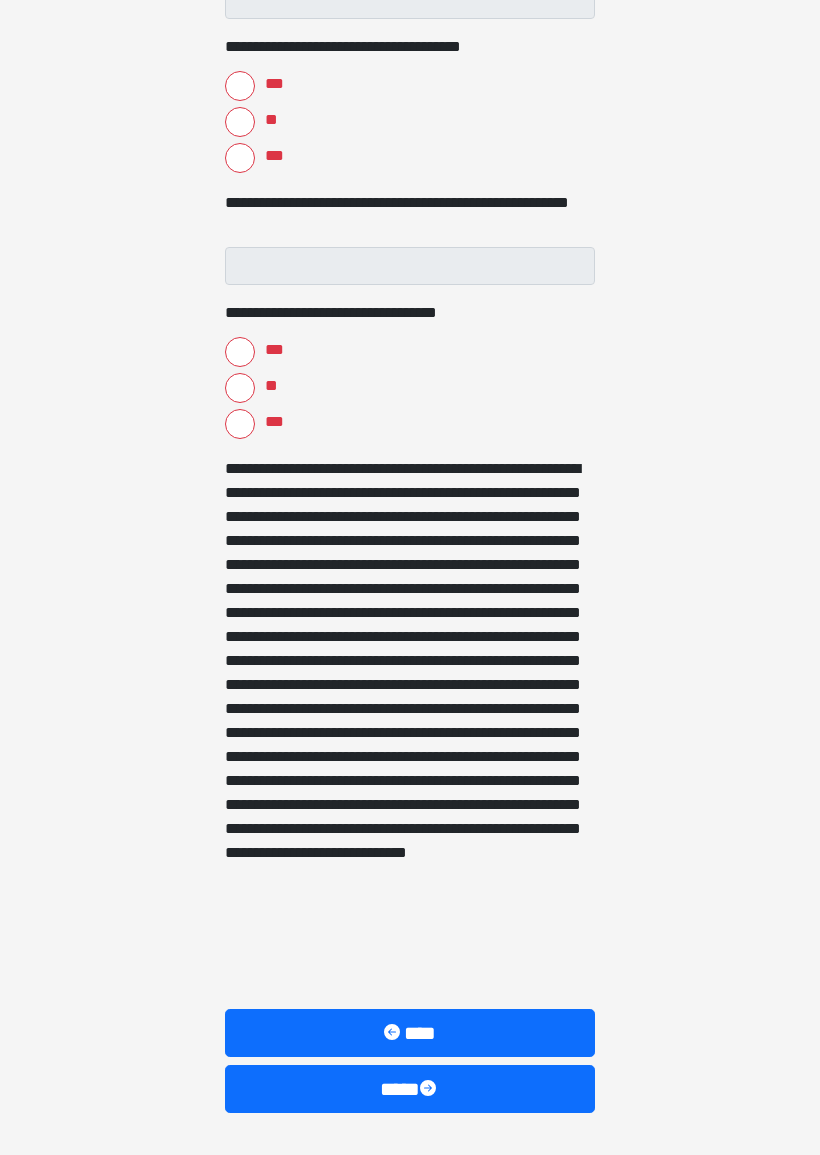 click on "**********" at bounding box center [410, -466] 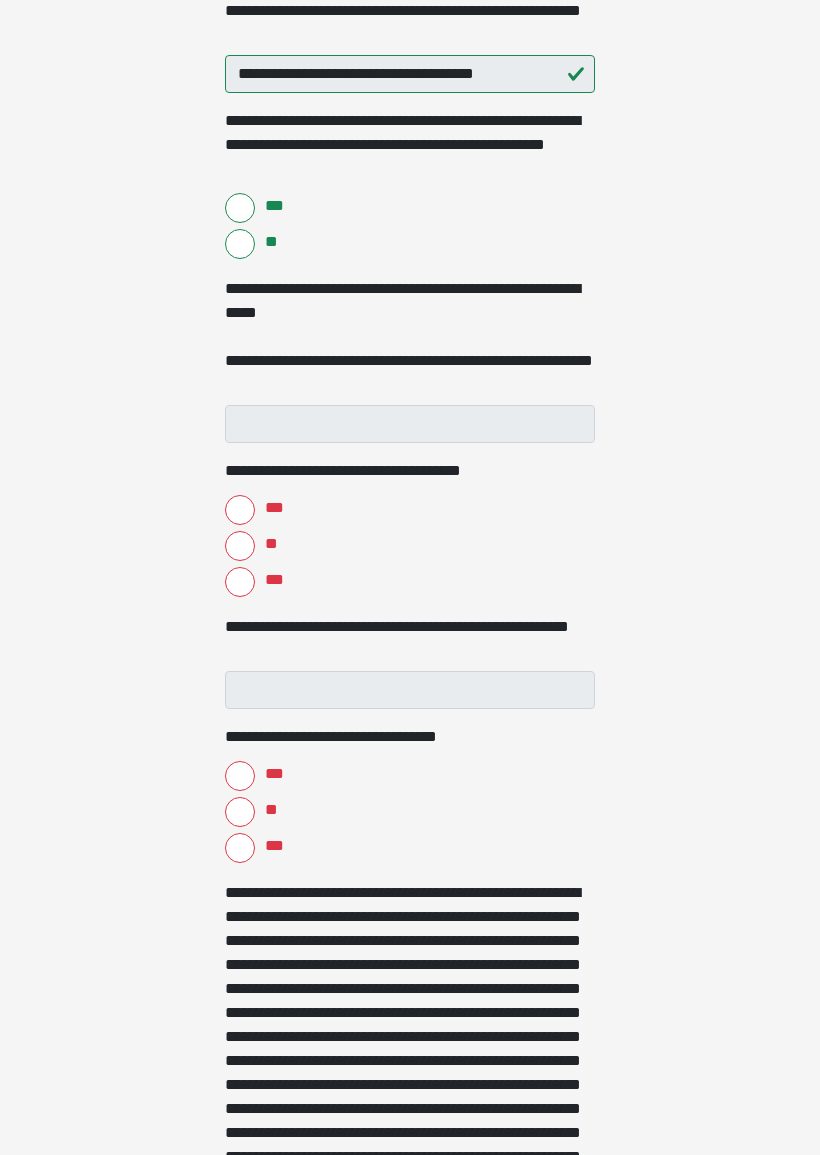 scroll, scrollTop: 539, scrollLeft: 0, axis: vertical 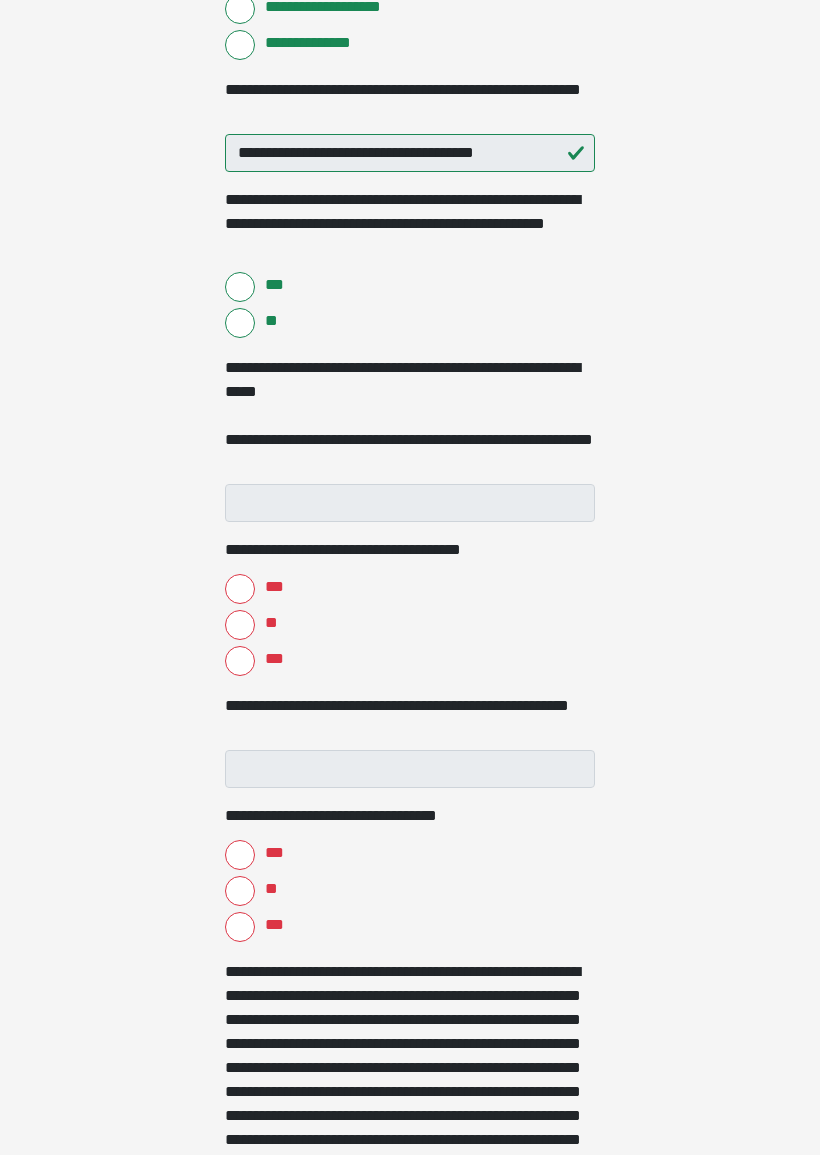 click on "***" at bounding box center [240, 928] 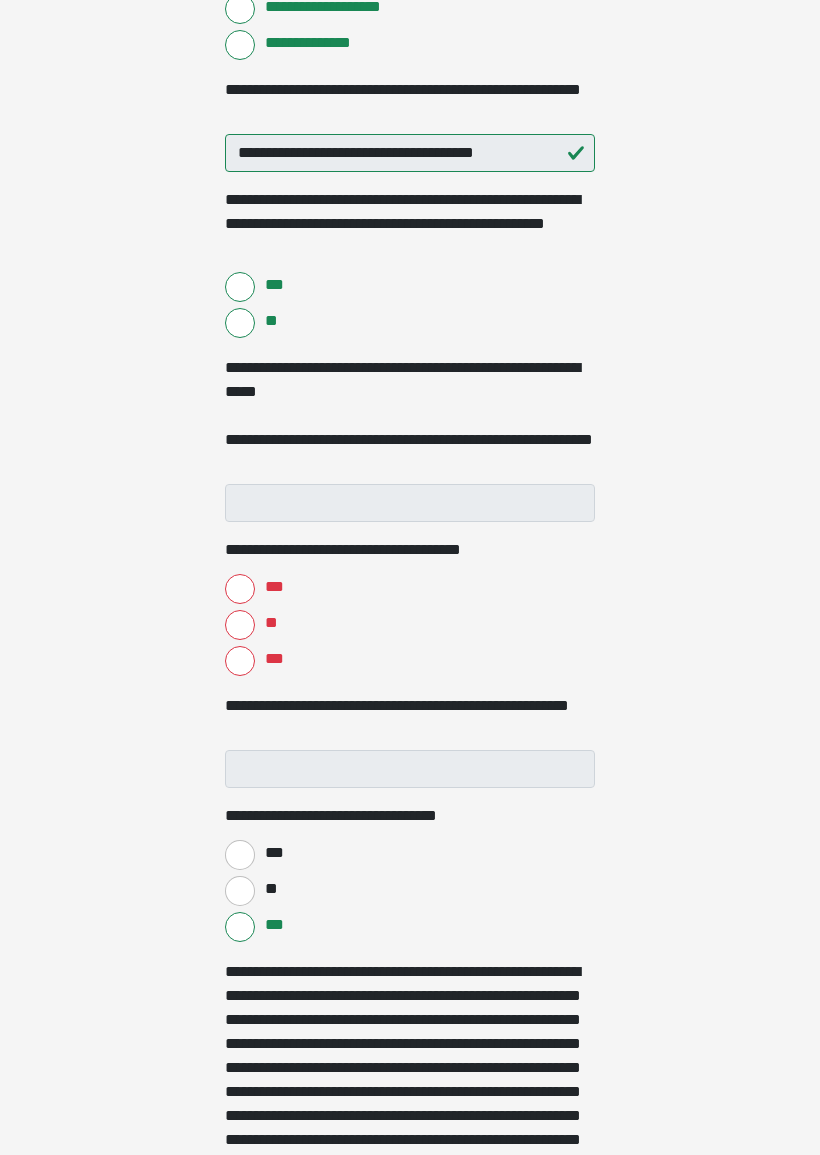 click on "***" at bounding box center (240, 661) 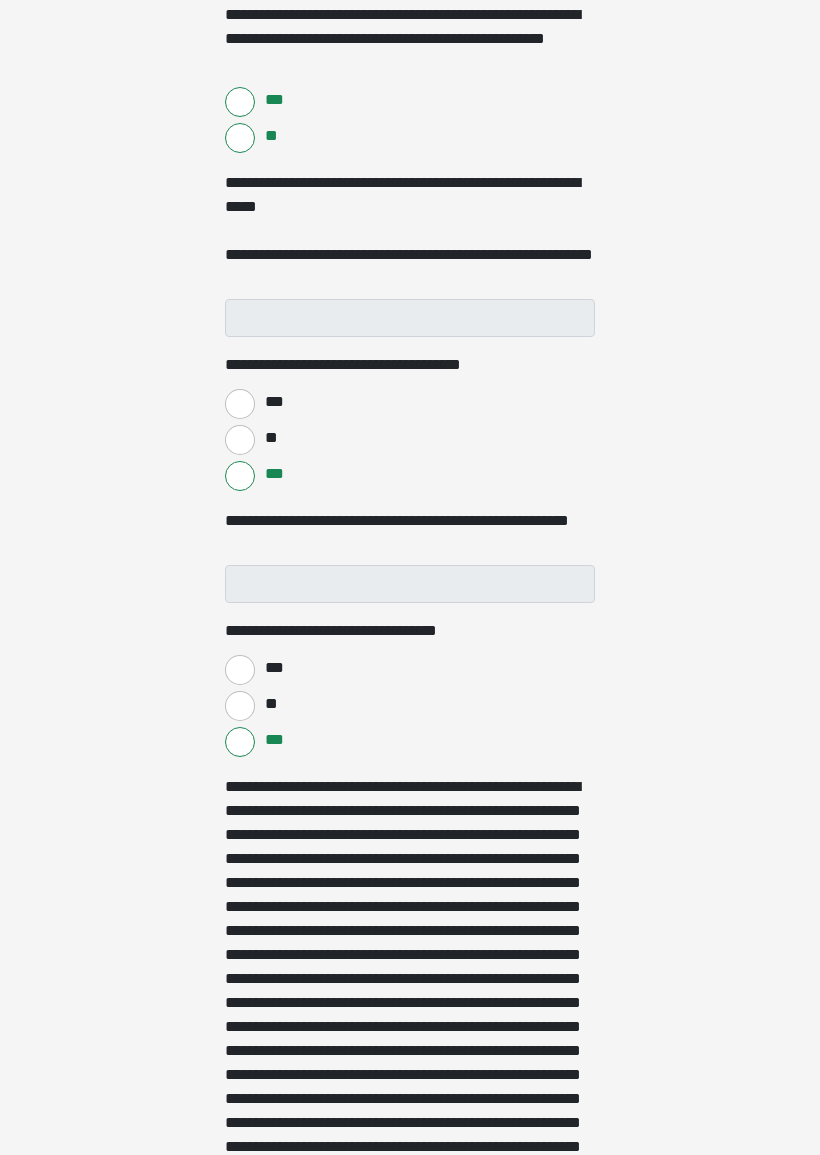 scroll, scrollTop: 1104, scrollLeft: 0, axis: vertical 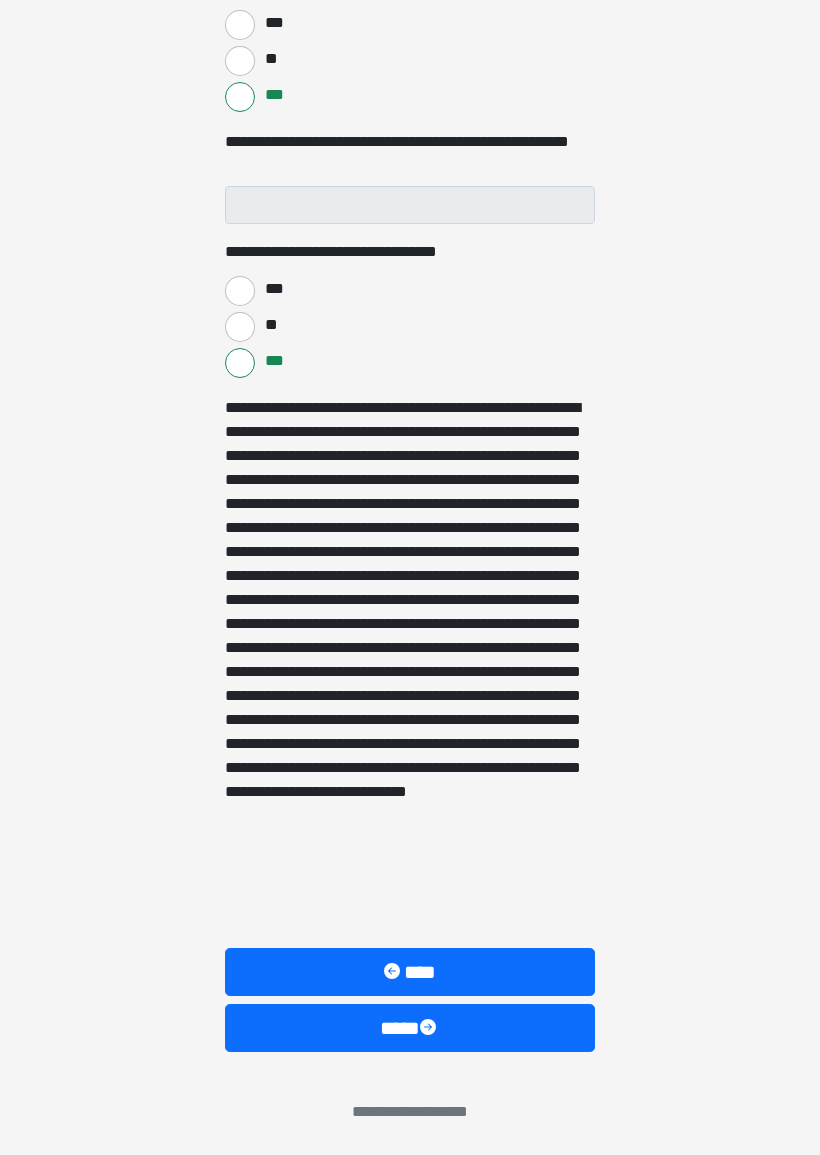 click on "****" at bounding box center [410, 972] 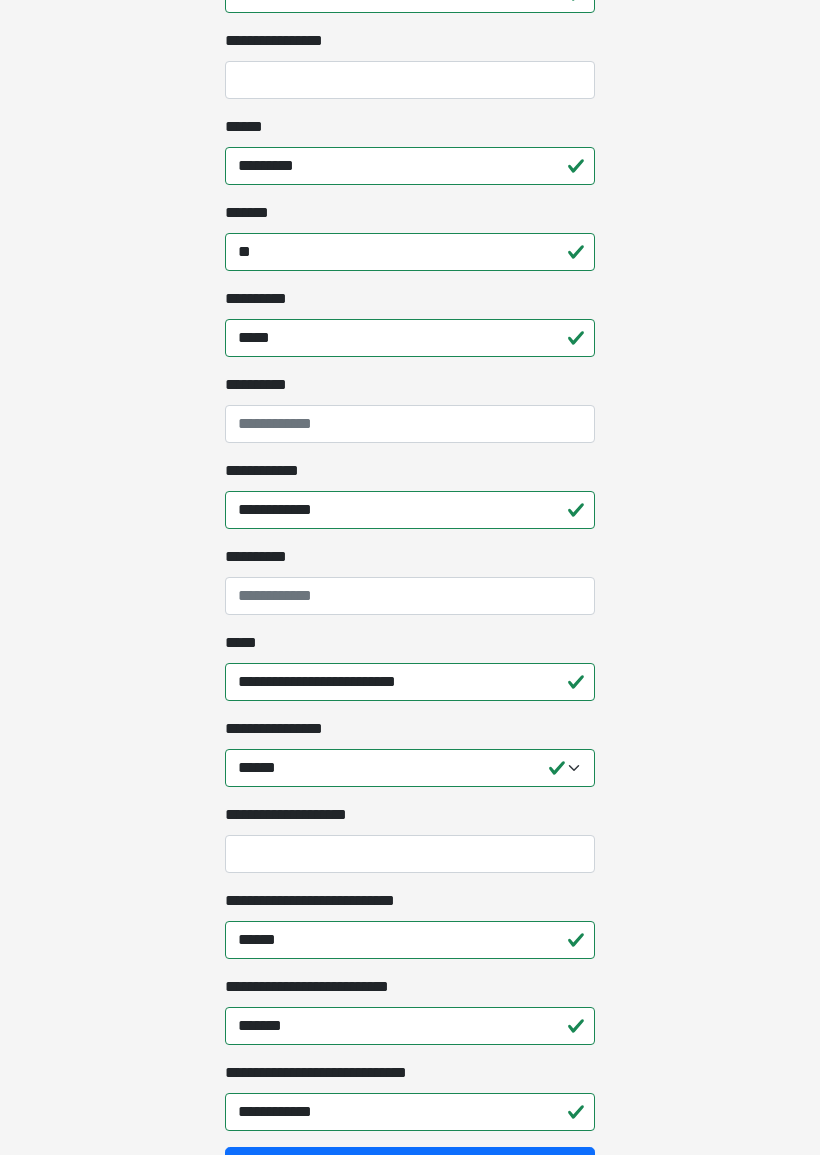 scroll, scrollTop: 1334, scrollLeft: 0, axis: vertical 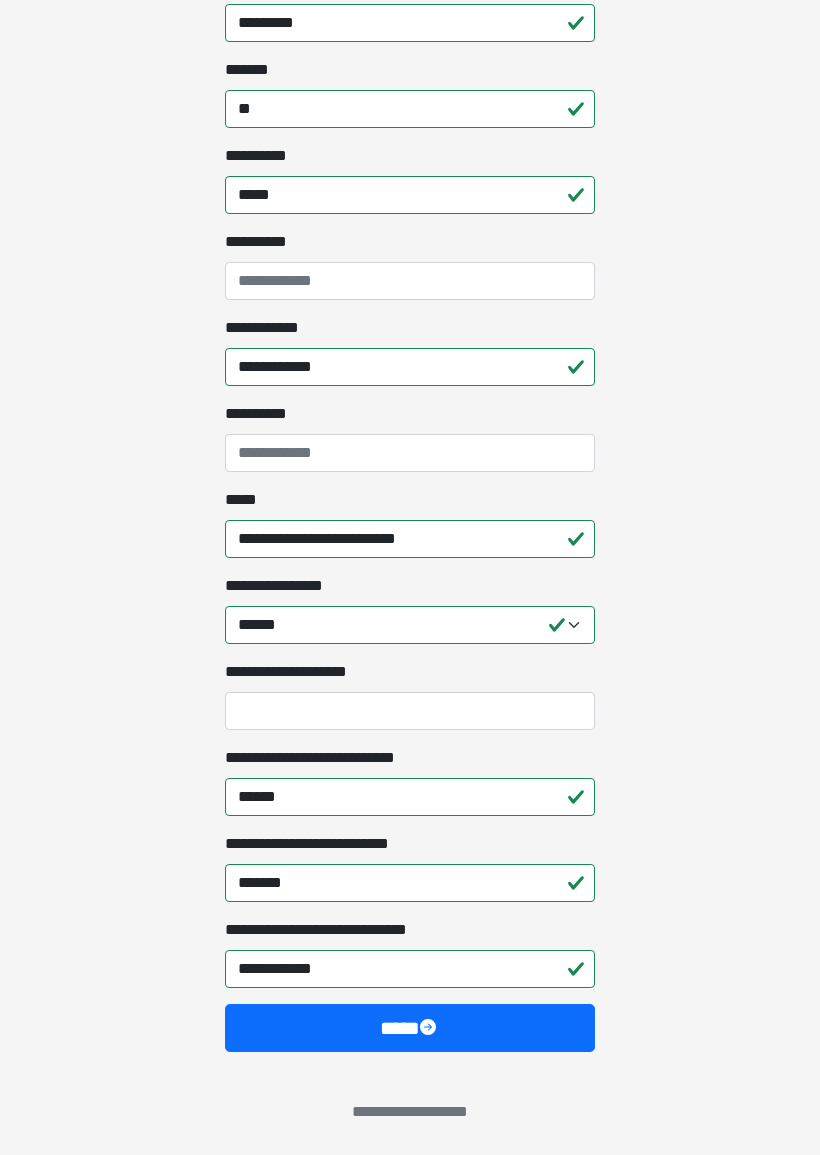 click on "****" at bounding box center (410, 1028) 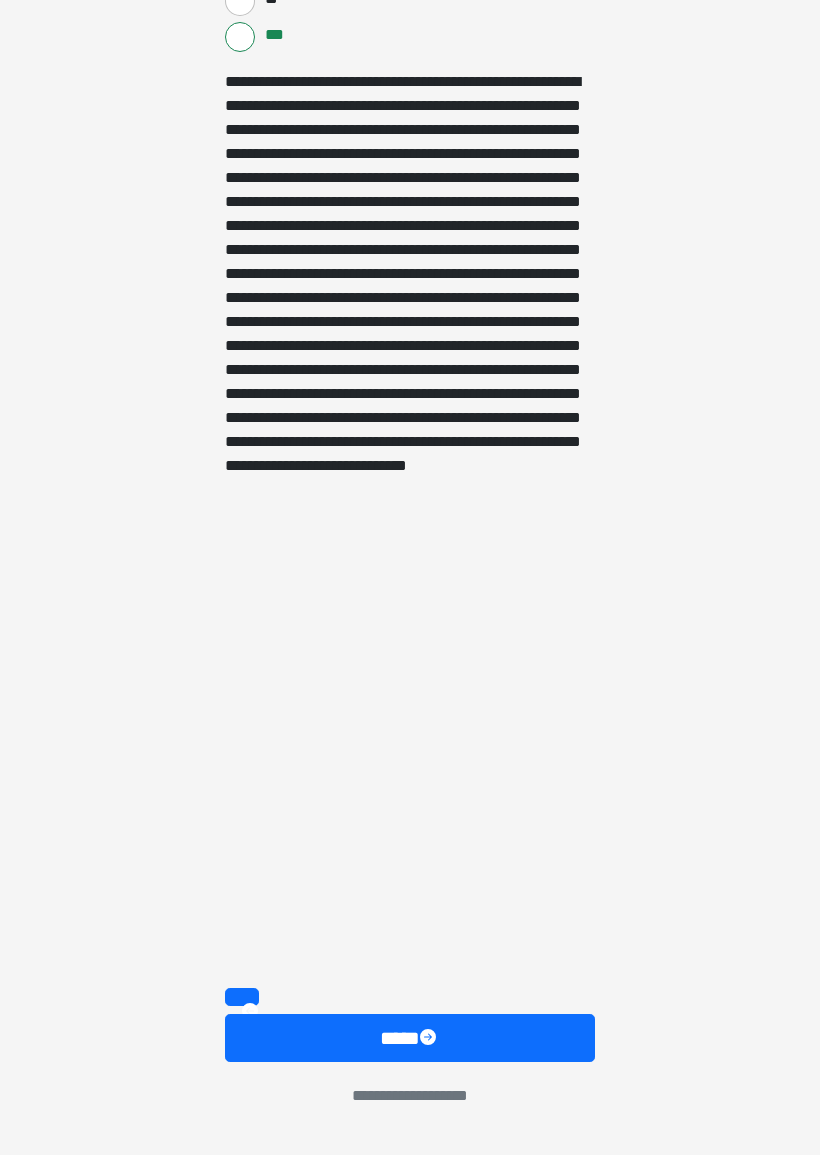 scroll, scrollTop: 1104, scrollLeft: 0, axis: vertical 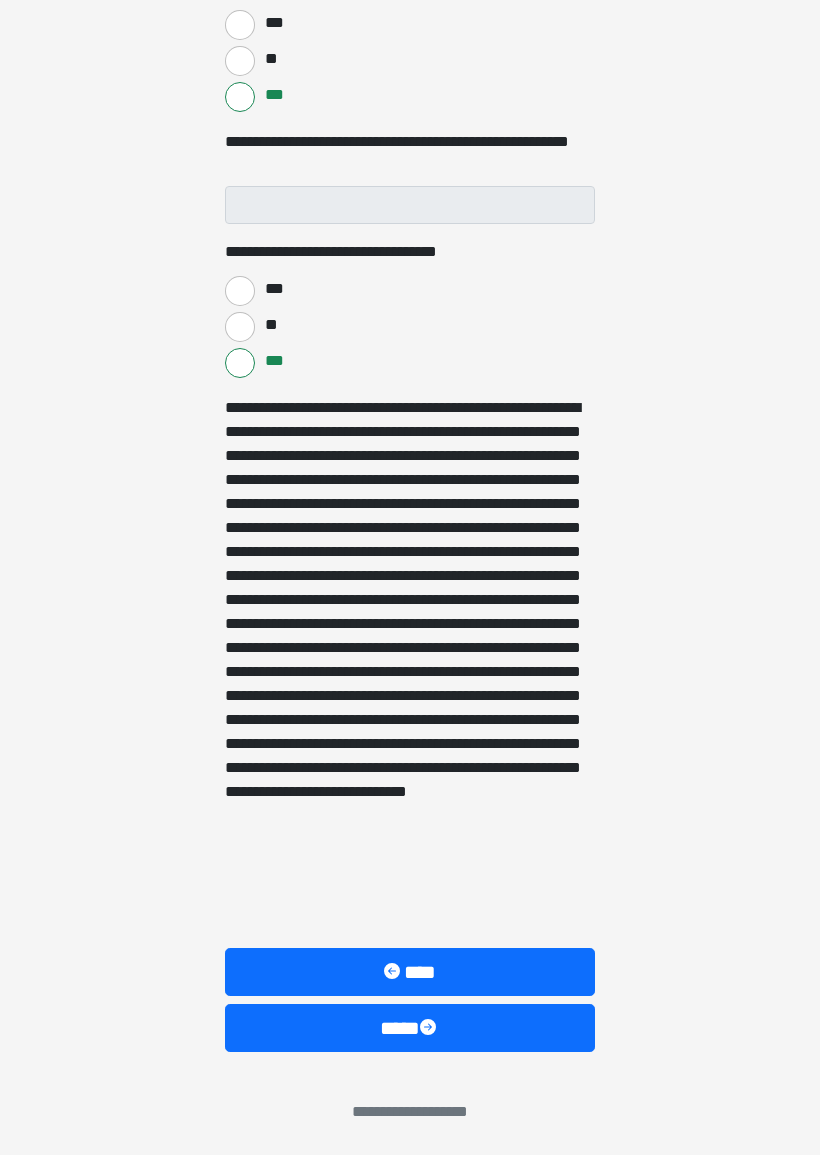 click on "****" at bounding box center (410, 1028) 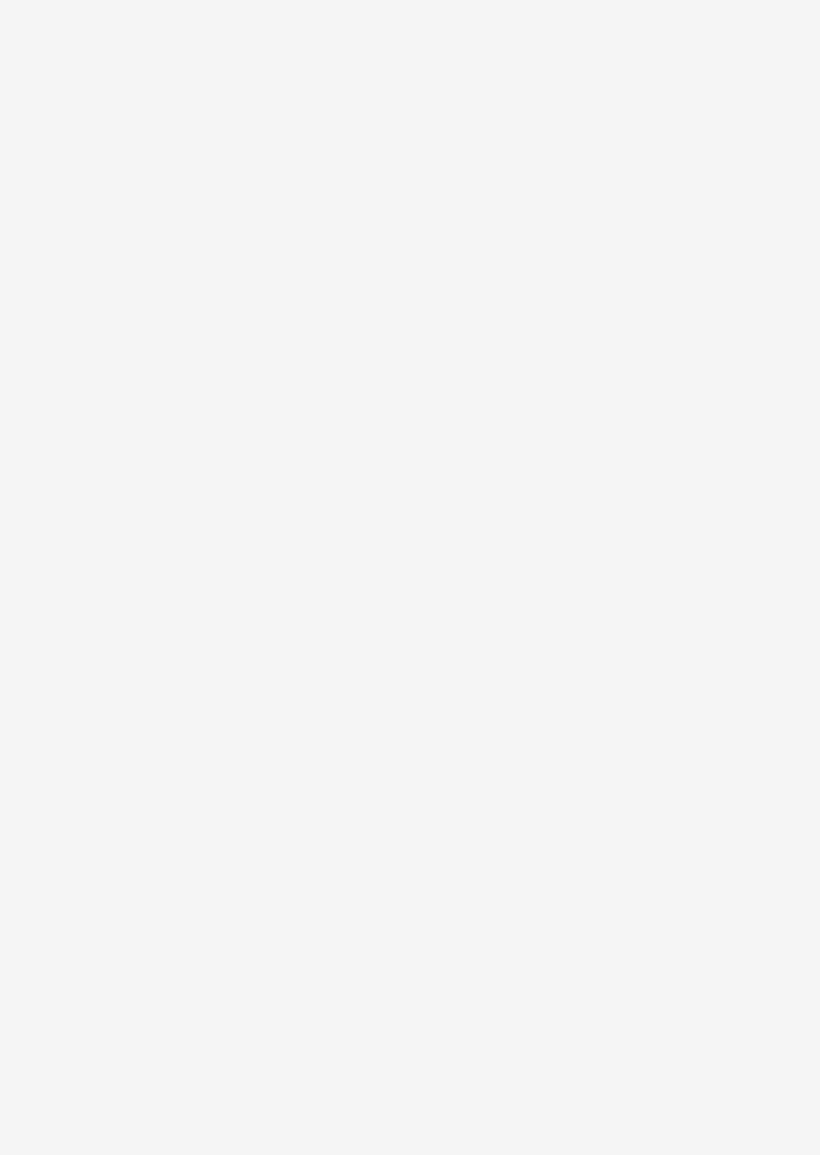 scroll, scrollTop: 0, scrollLeft: 0, axis: both 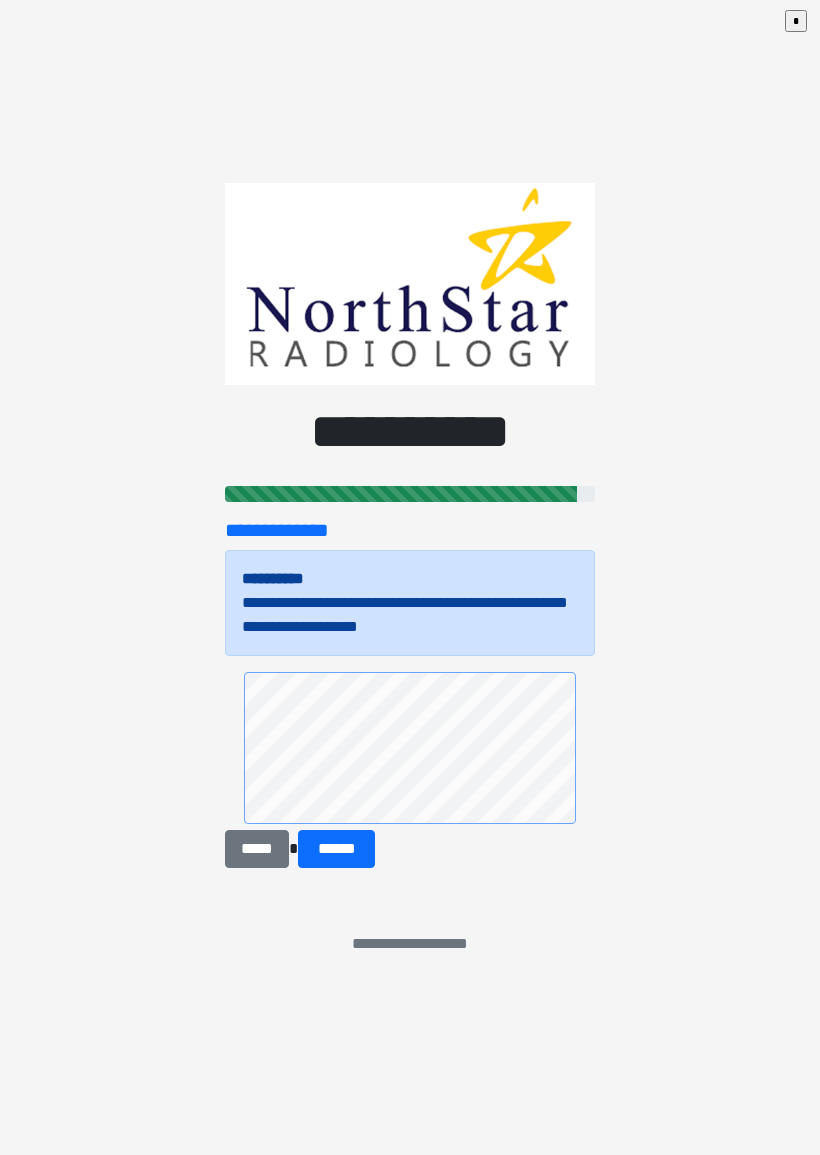 click on "******" at bounding box center (336, 849) 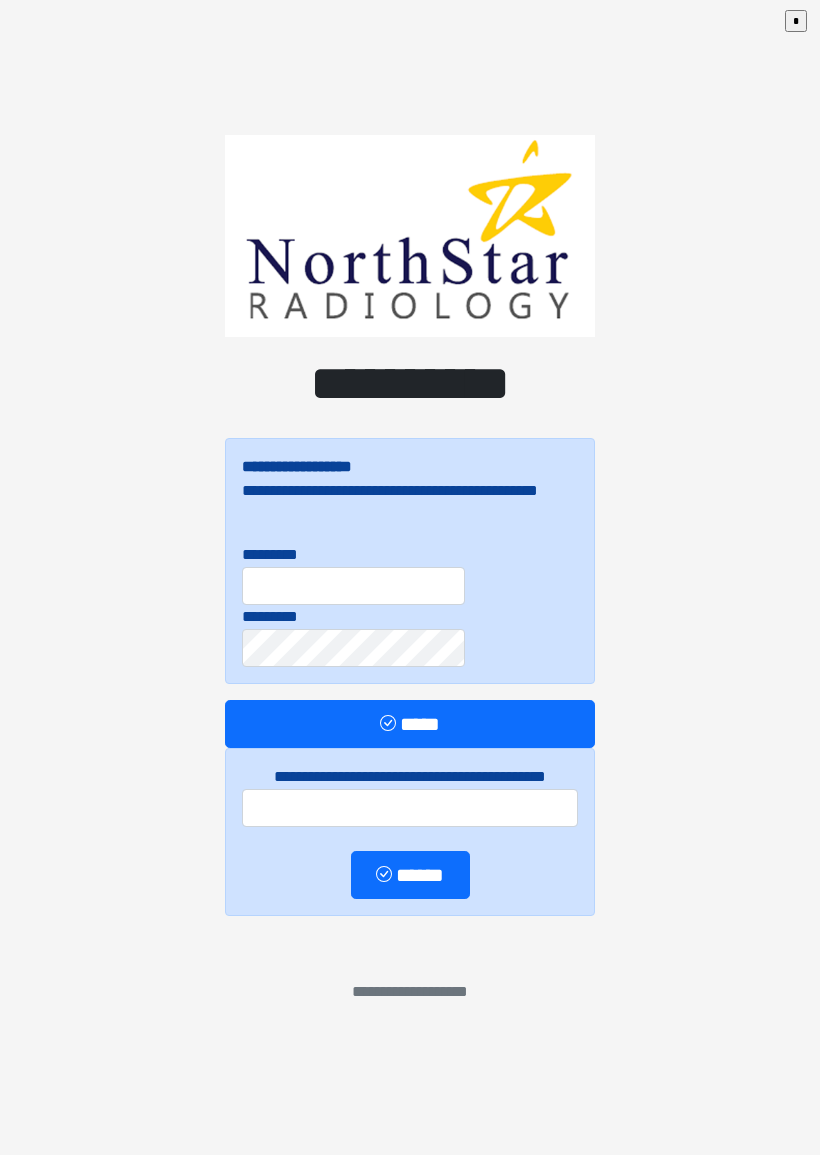 scroll, scrollTop: 0, scrollLeft: 0, axis: both 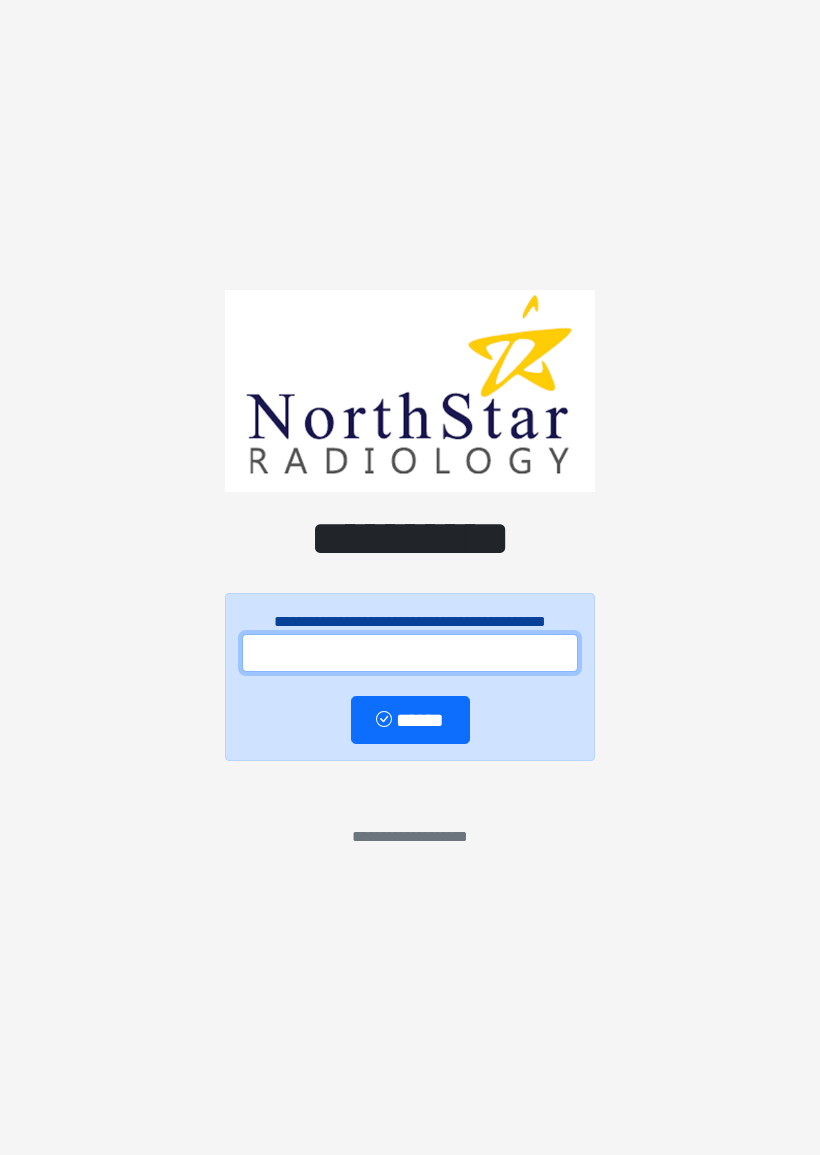click at bounding box center (410, 653) 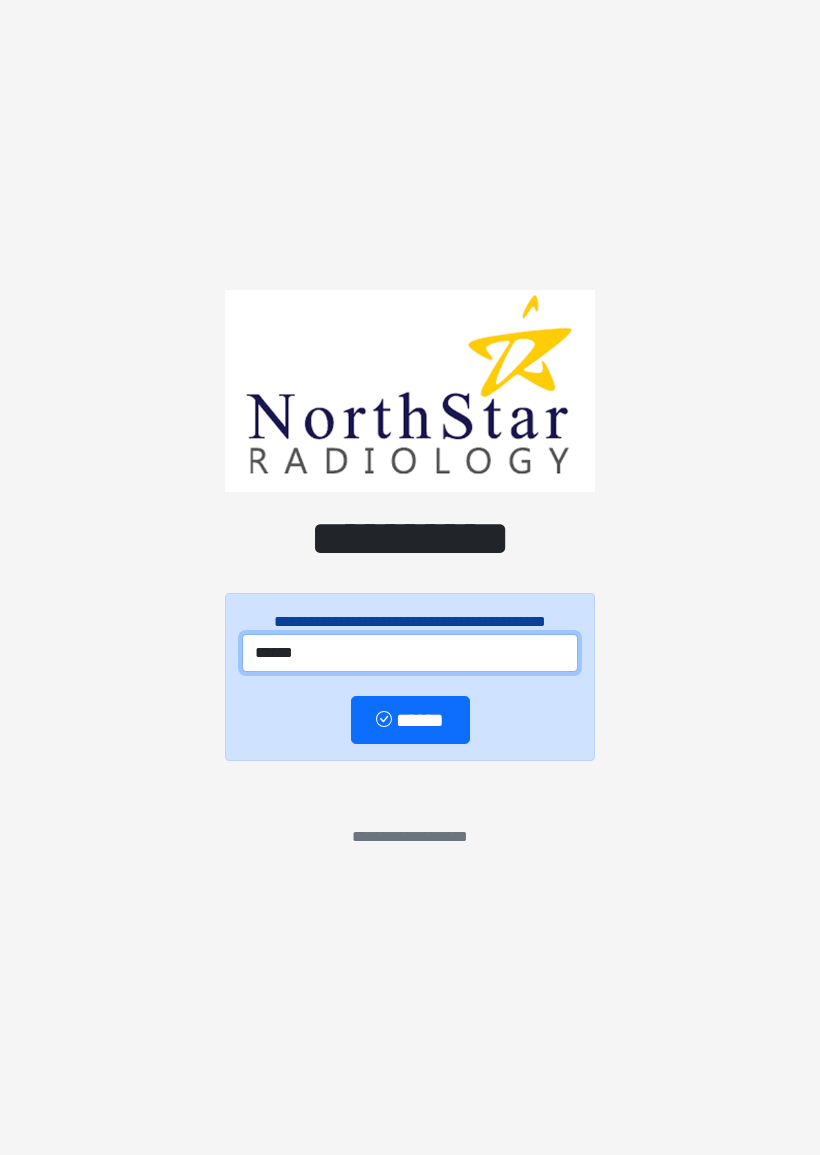 type on "******" 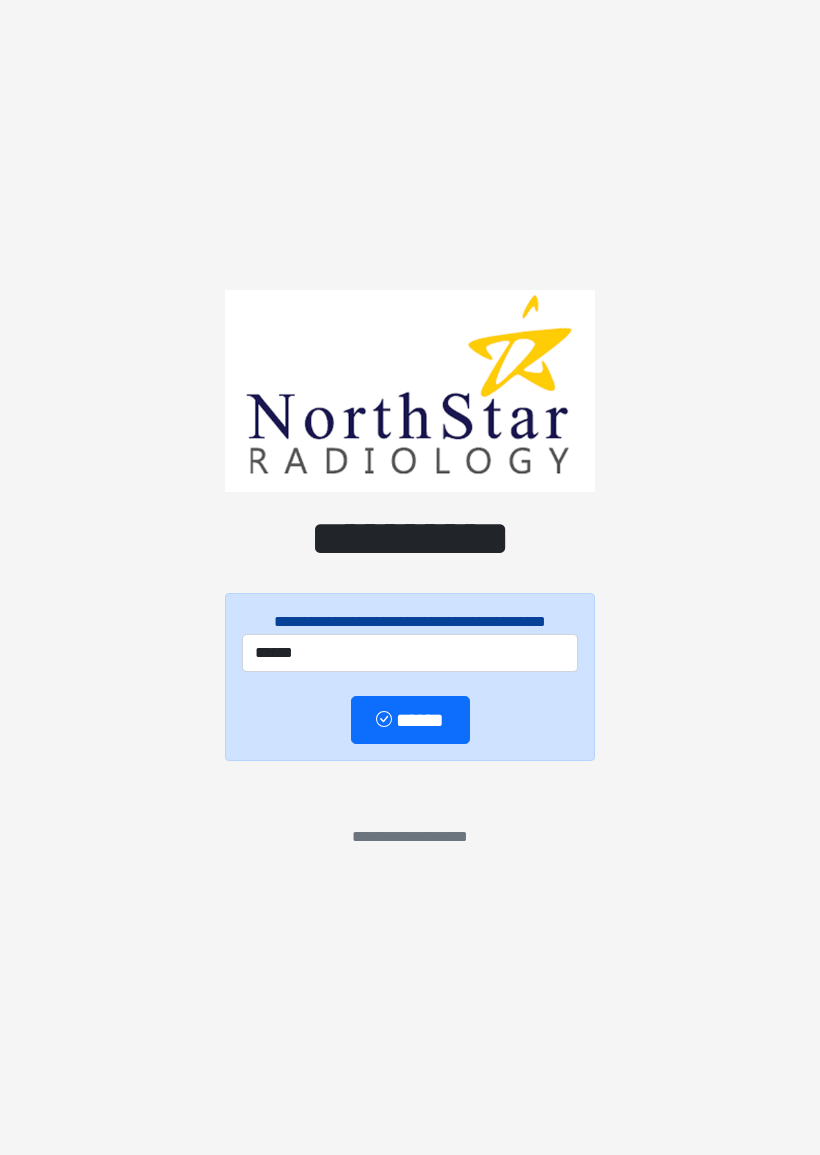 click on "******" at bounding box center [410, 720] 